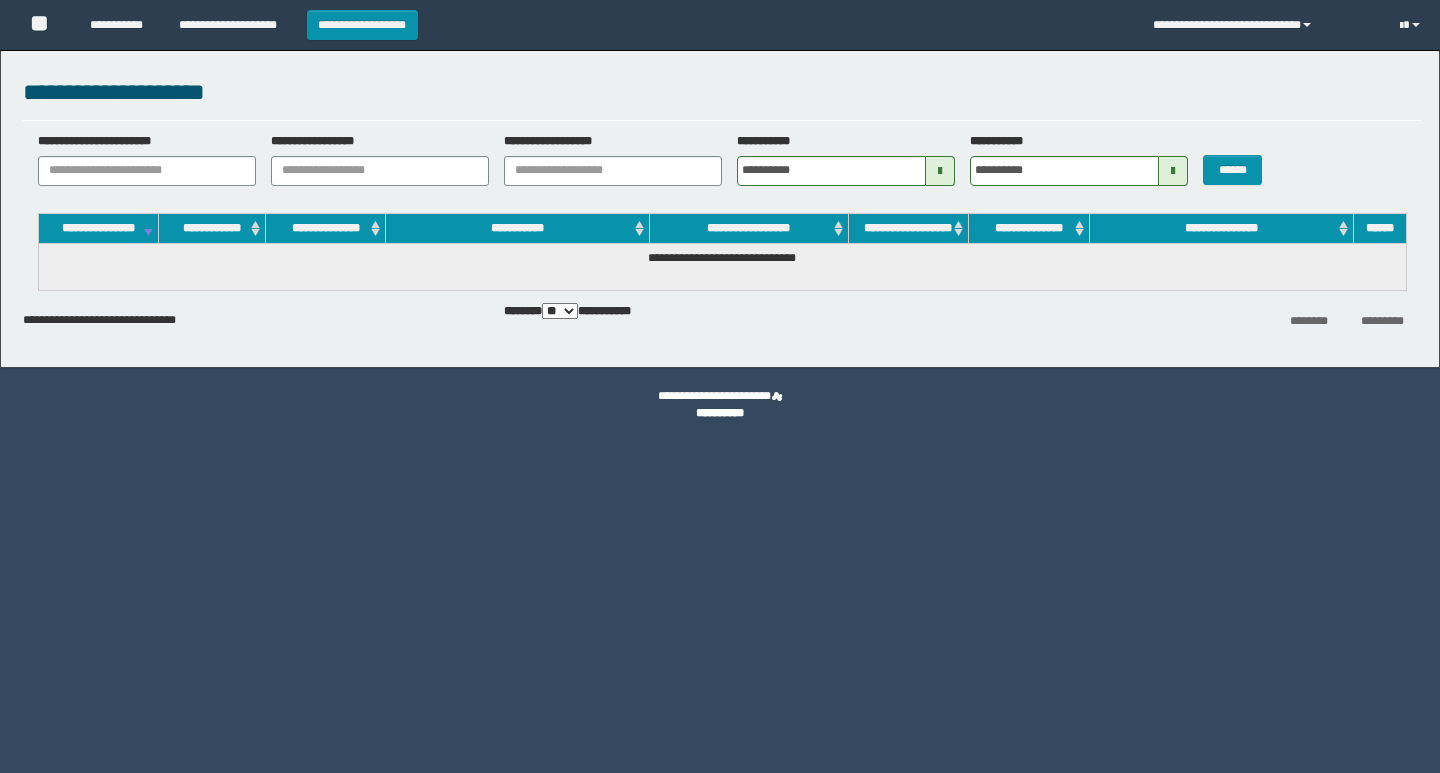 scroll, scrollTop: 0, scrollLeft: 0, axis: both 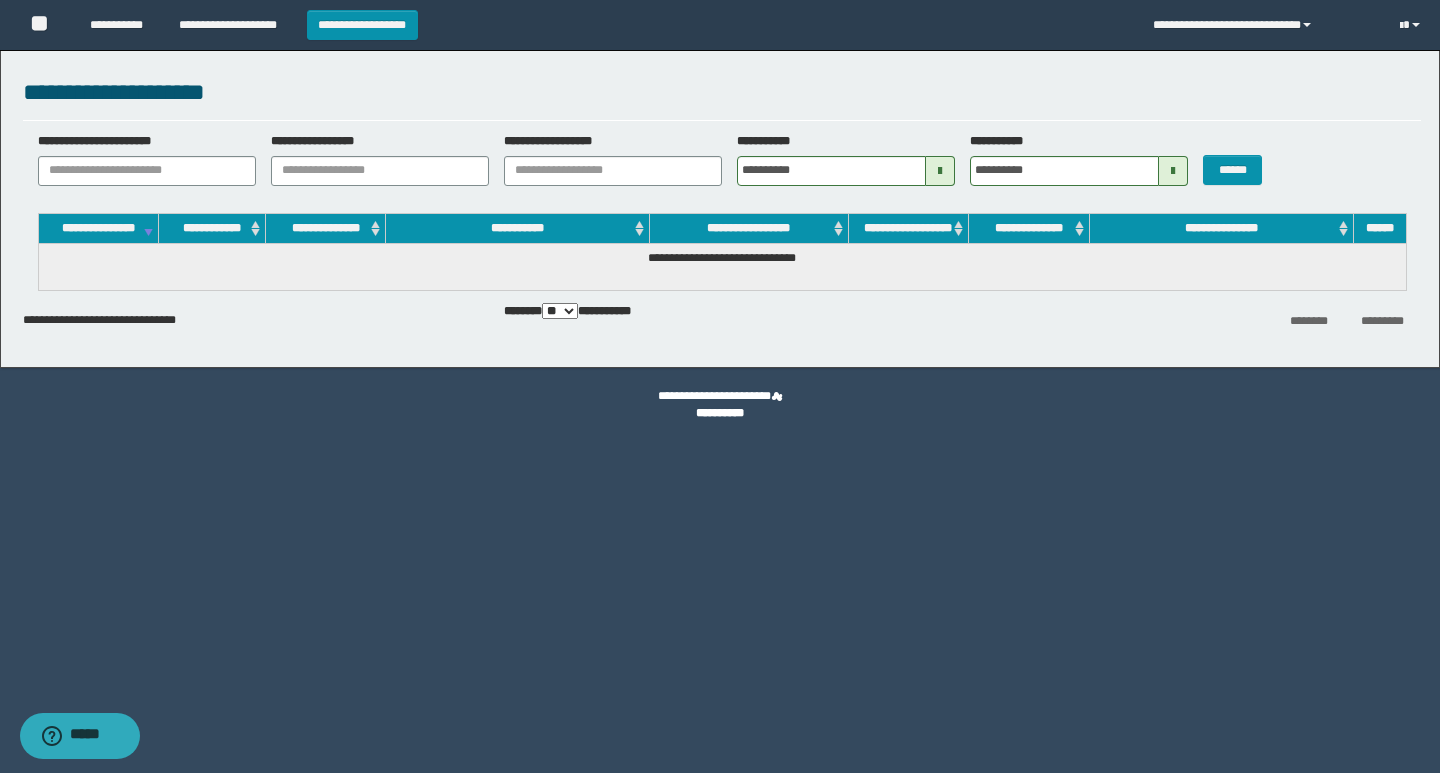 click on "******" at bounding box center (1246, 159) 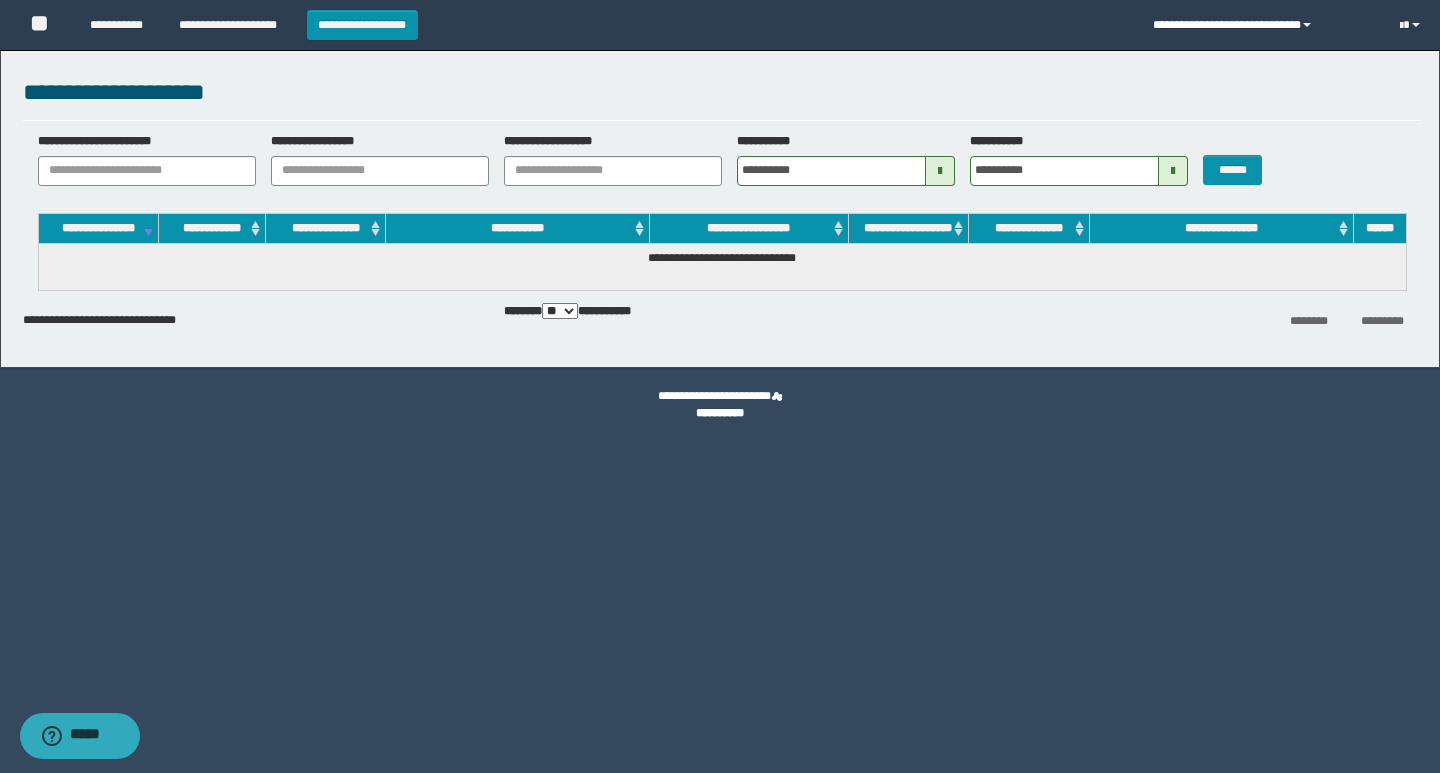 click on "**********" at bounding box center (1261, 25) 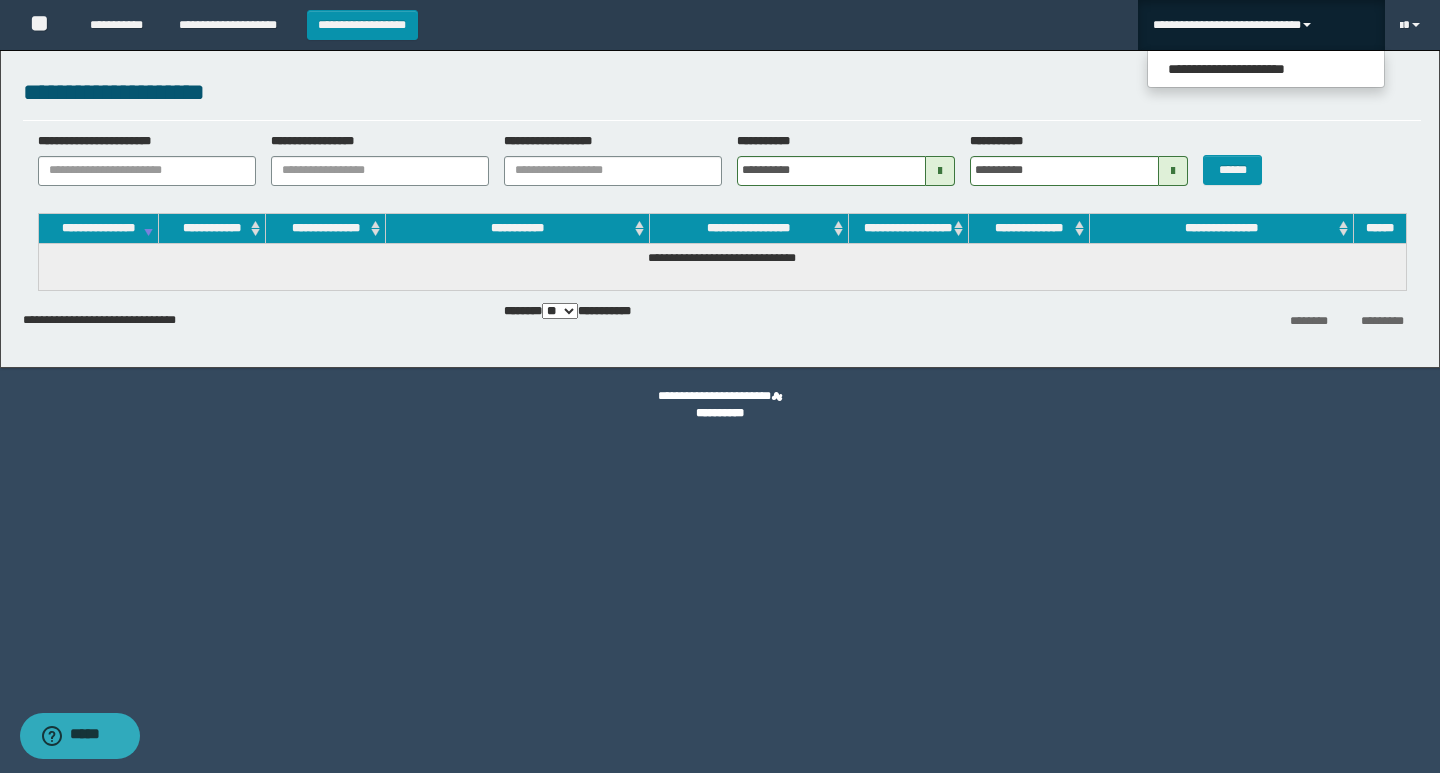click on "**********" at bounding box center [1261, 25] 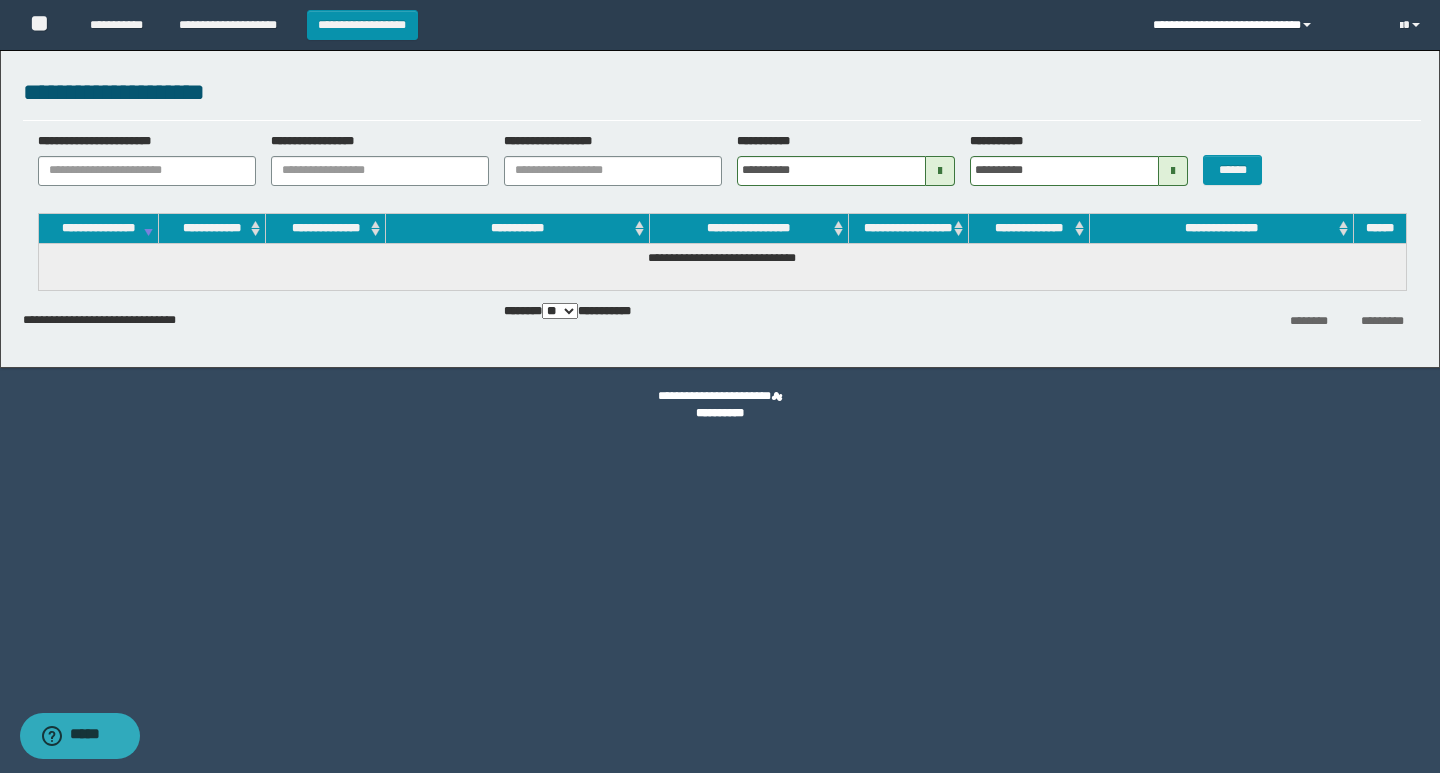 click on "**********" at bounding box center (1261, 25) 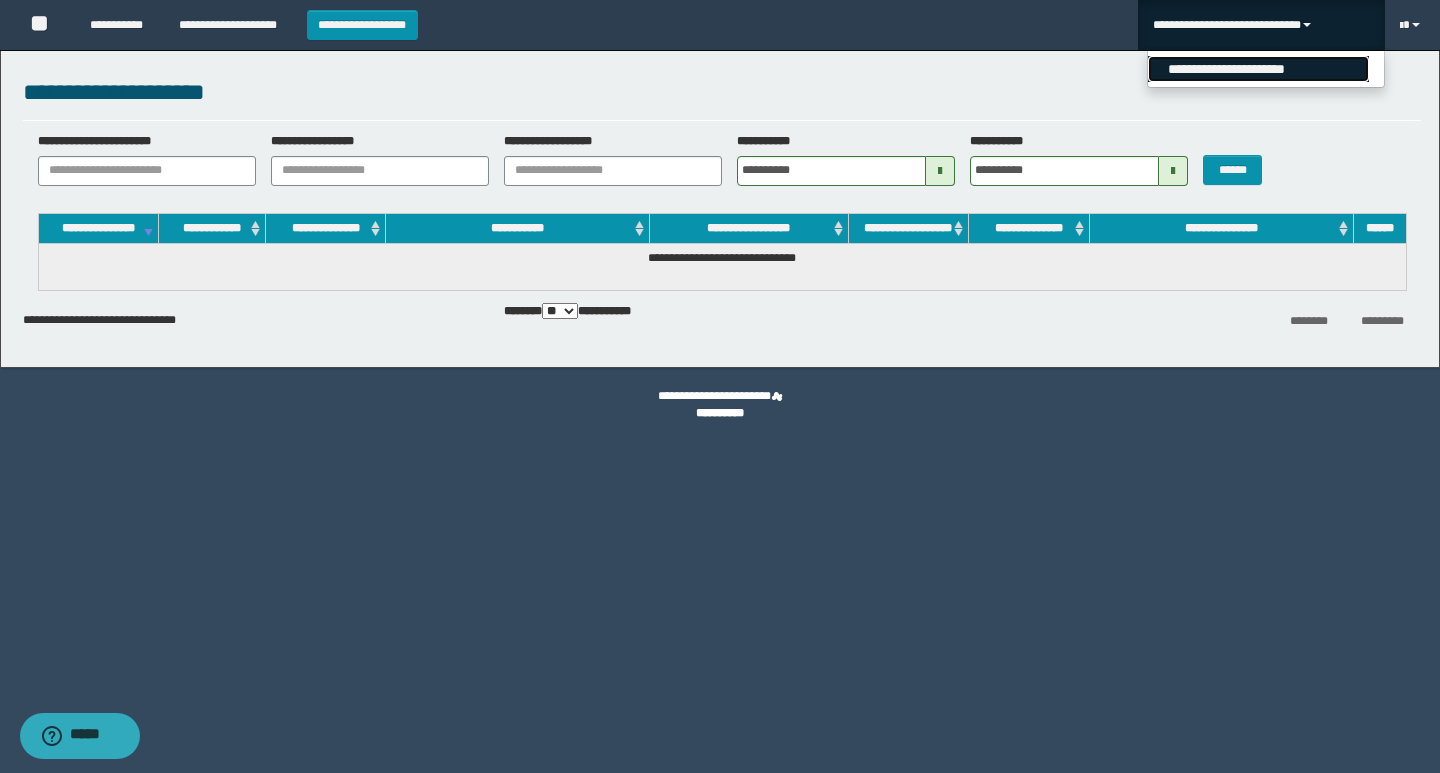 click on "**********" at bounding box center [1258, 69] 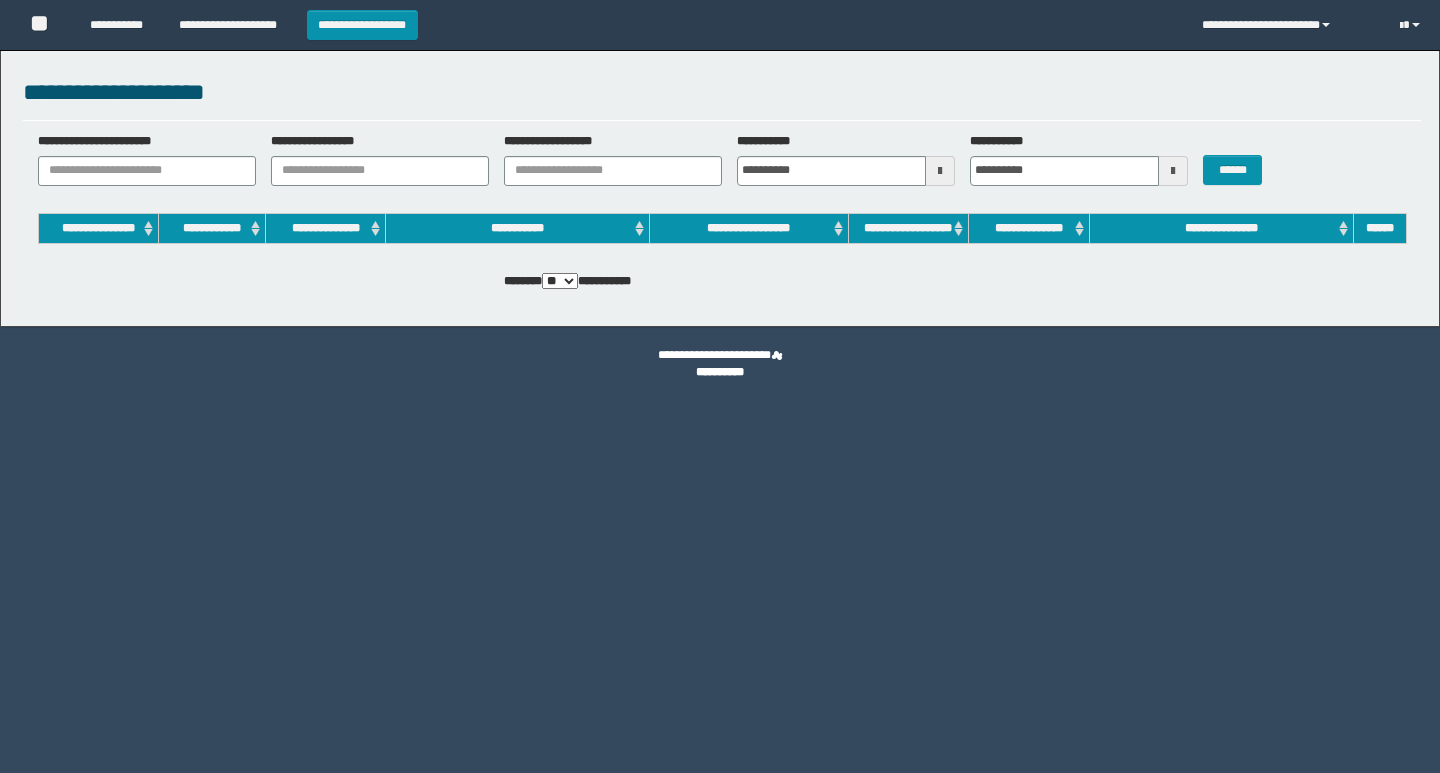 scroll, scrollTop: 0, scrollLeft: 0, axis: both 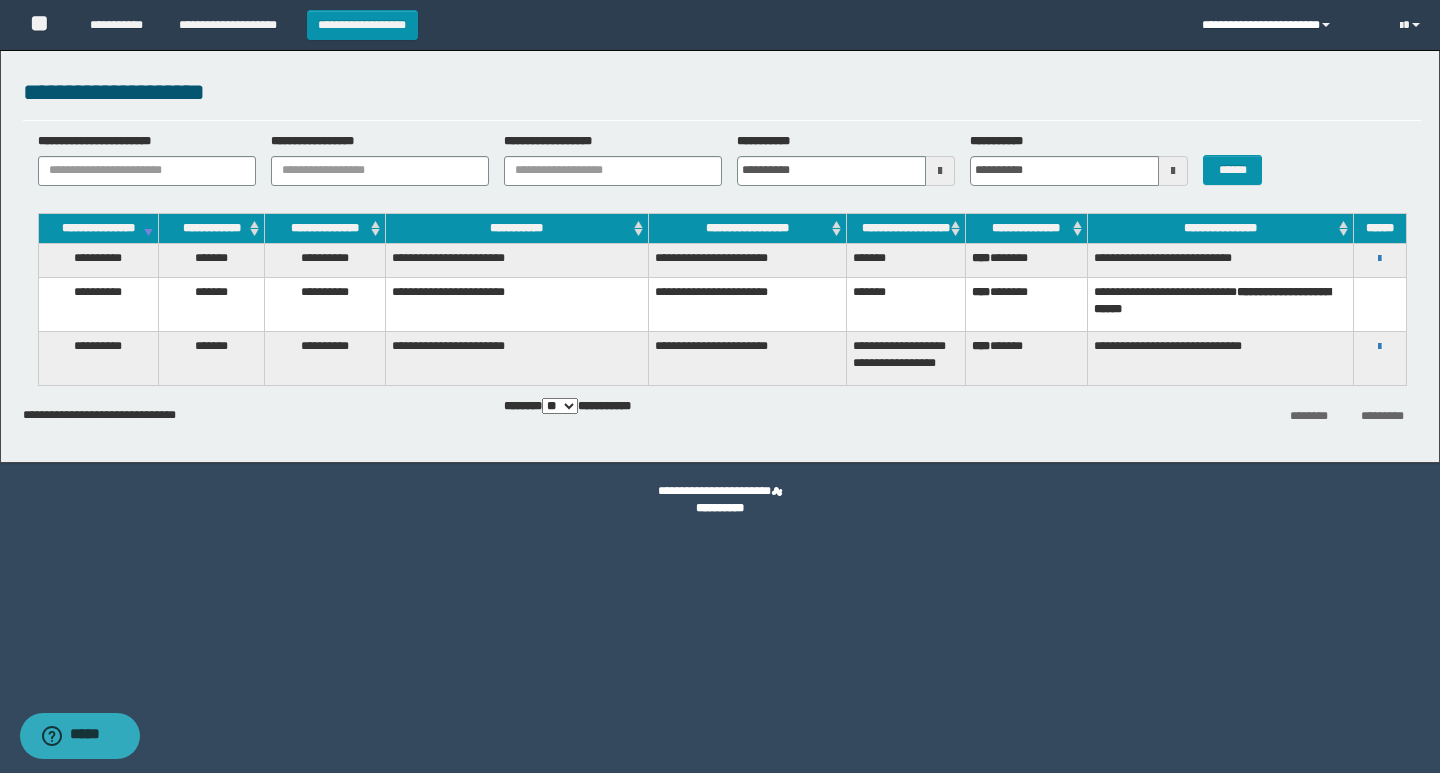click on "**********" at bounding box center (1286, 25) 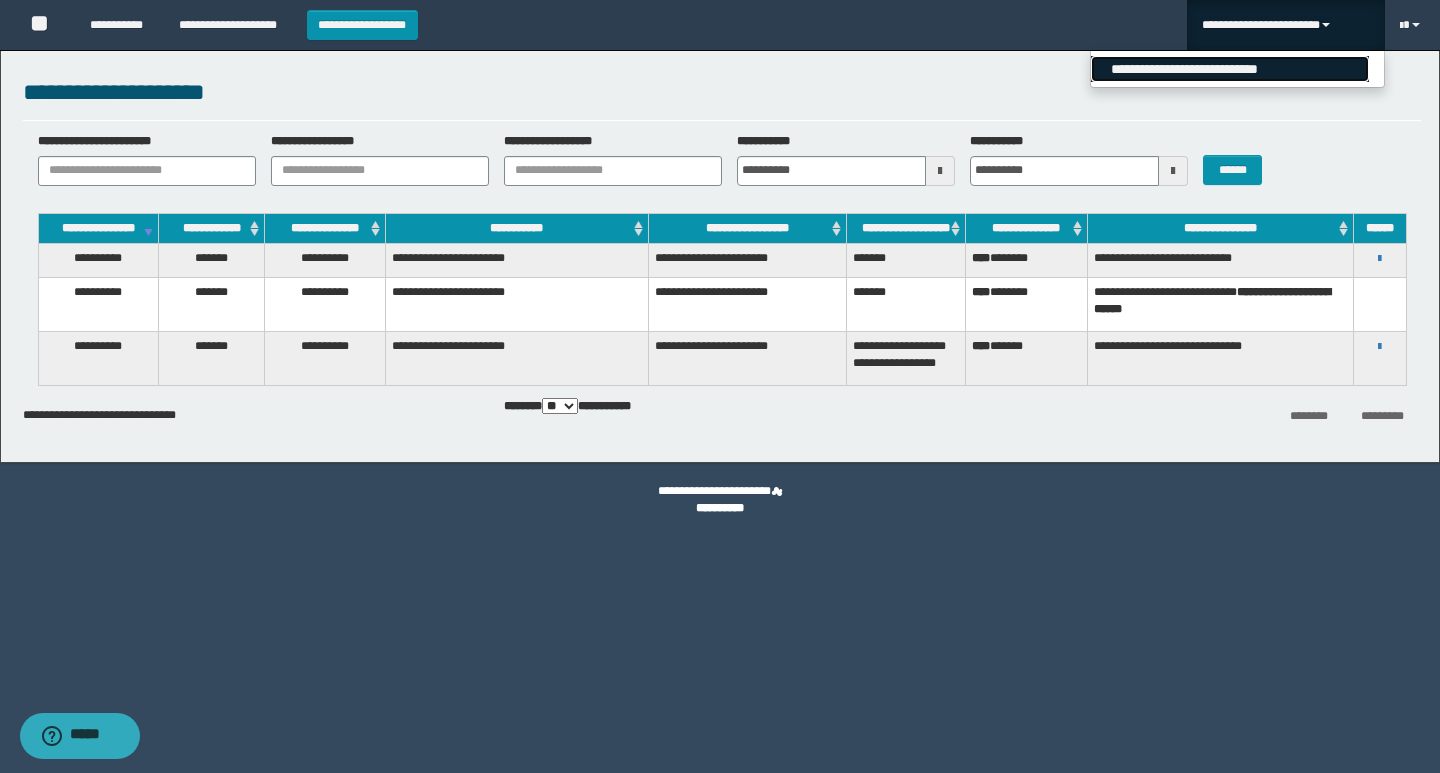 click on "**********" at bounding box center (1230, 69) 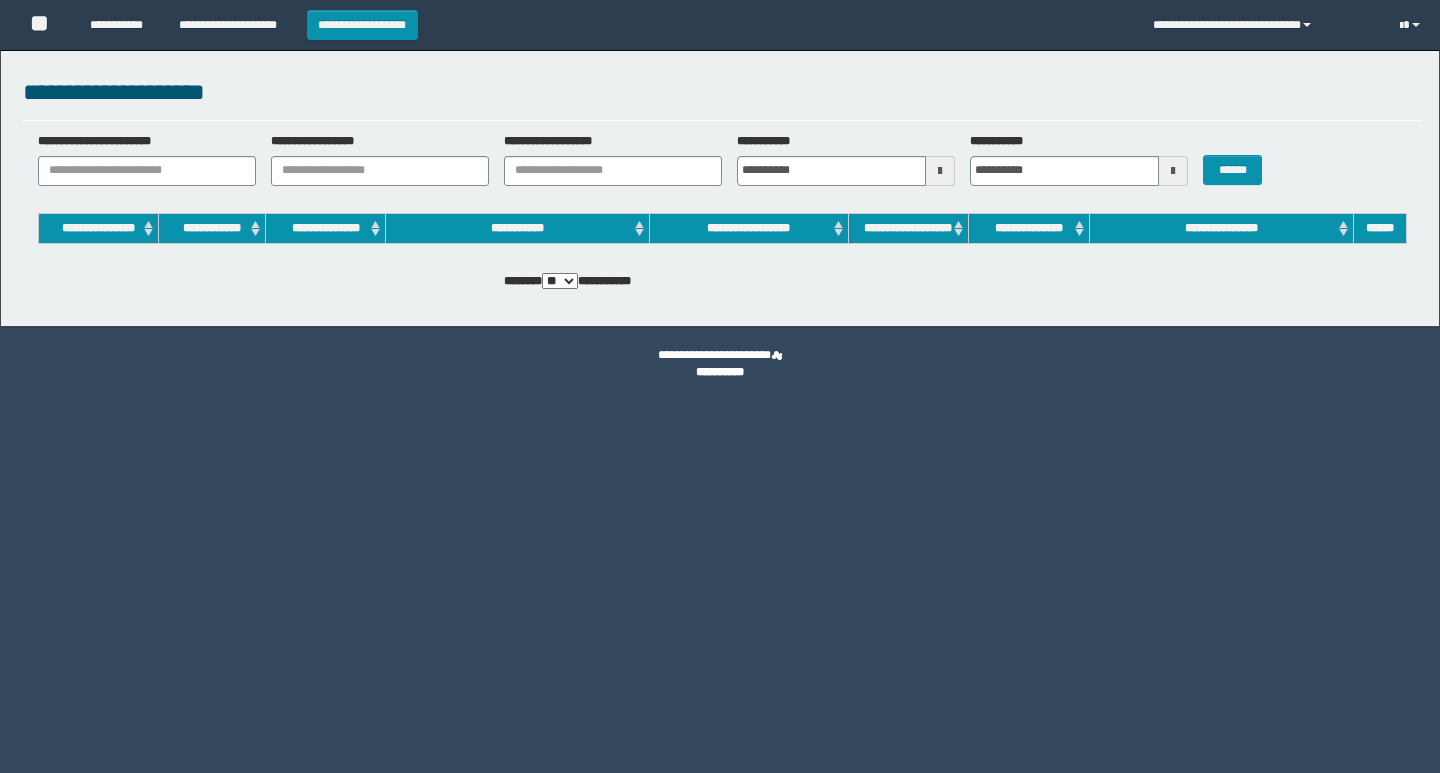scroll, scrollTop: 0, scrollLeft: 0, axis: both 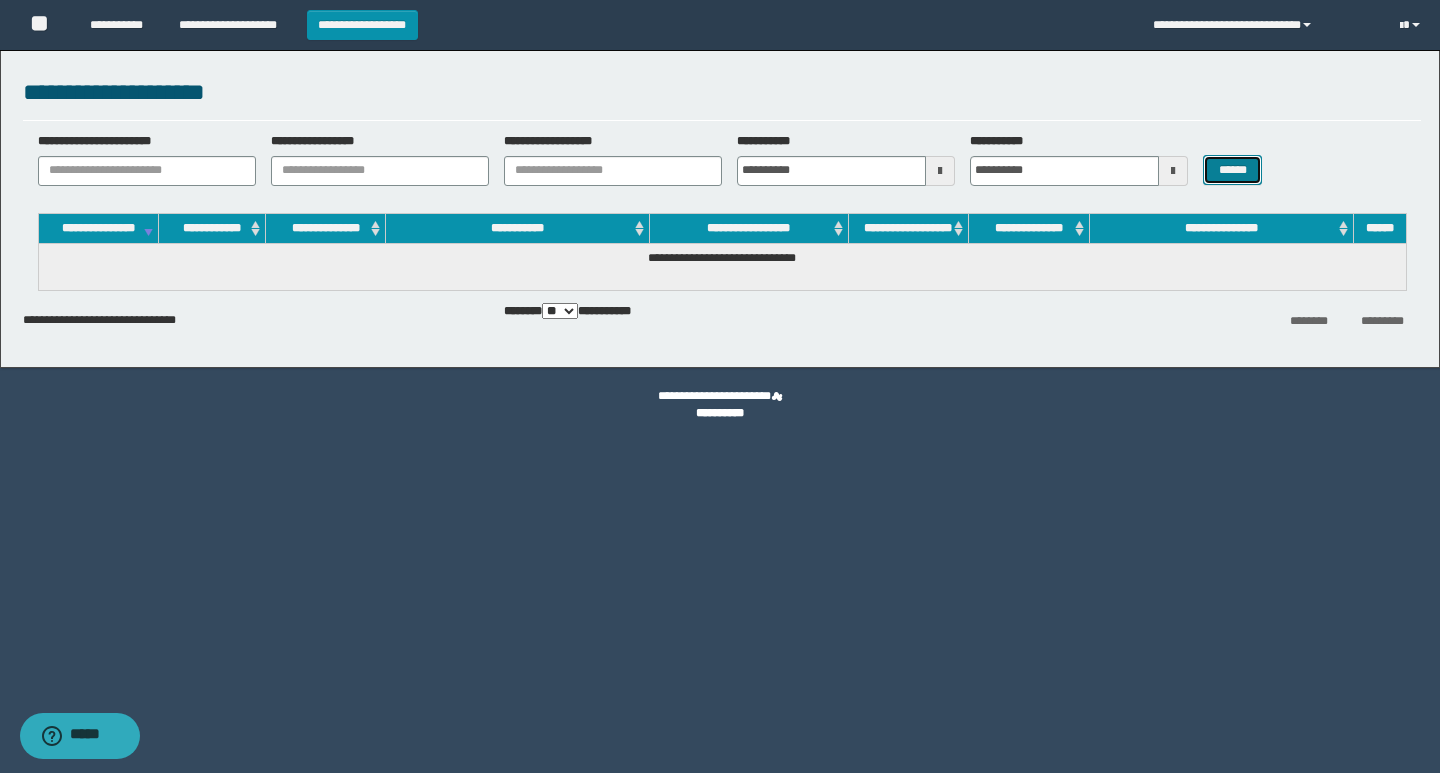 click on "******" at bounding box center (1232, 170) 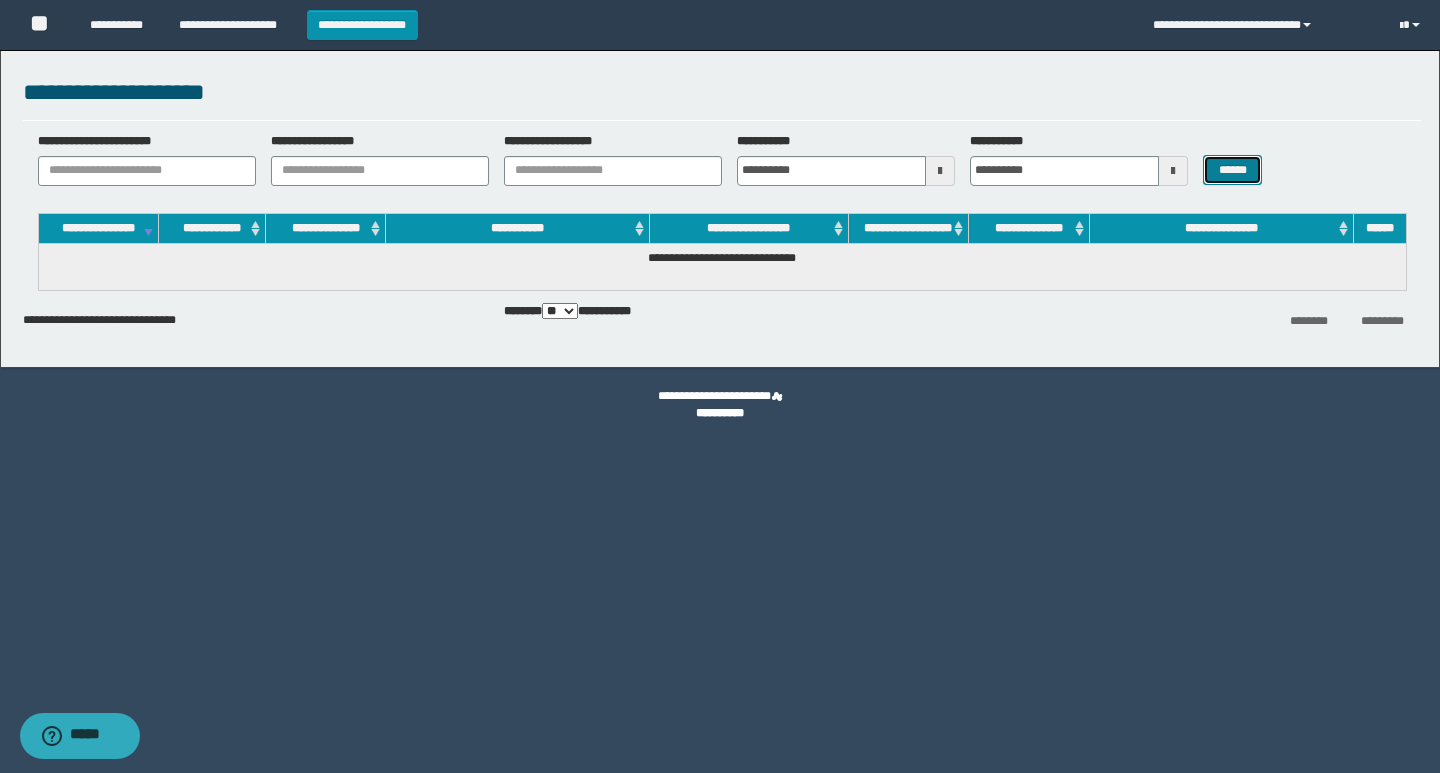 click on "******" at bounding box center (1232, 170) 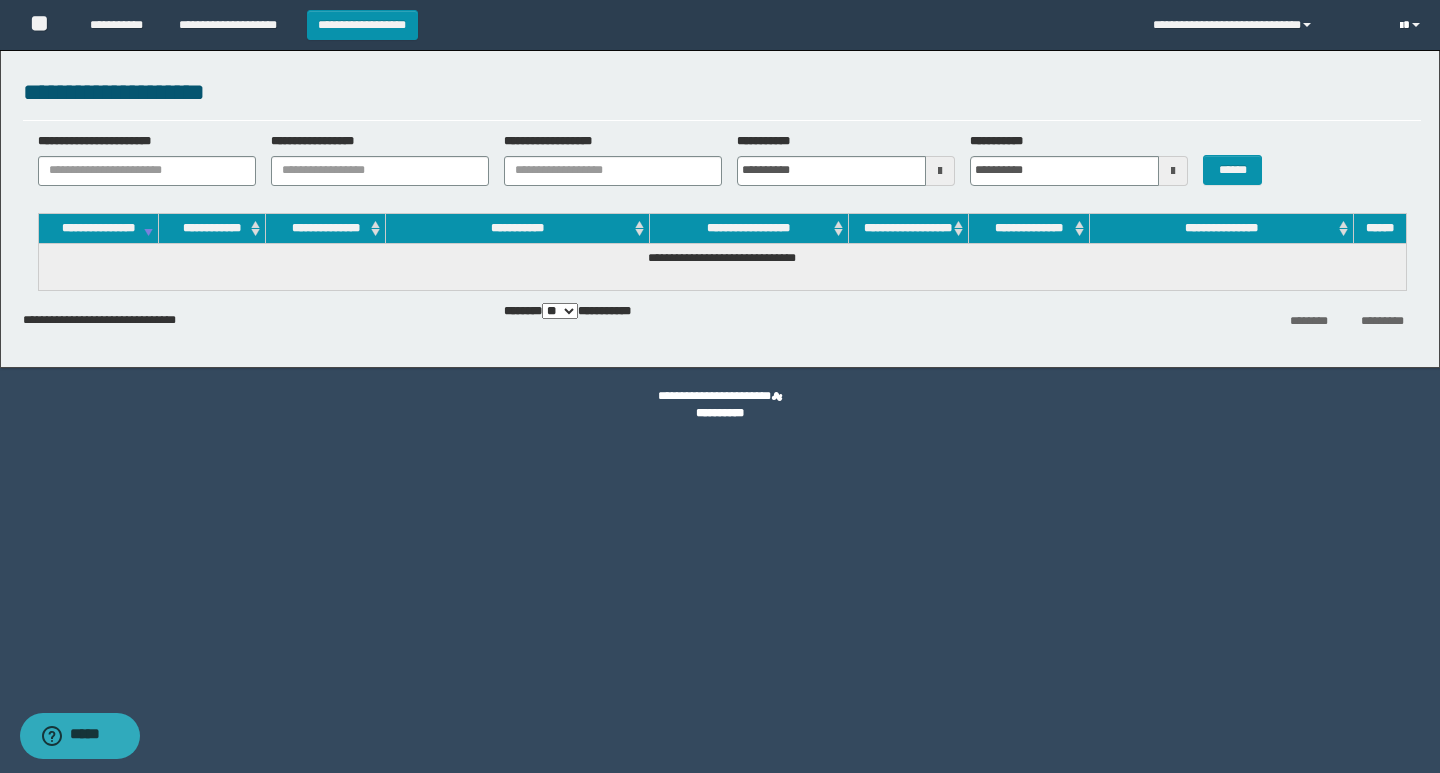 click at bounding box center (1401, 26) 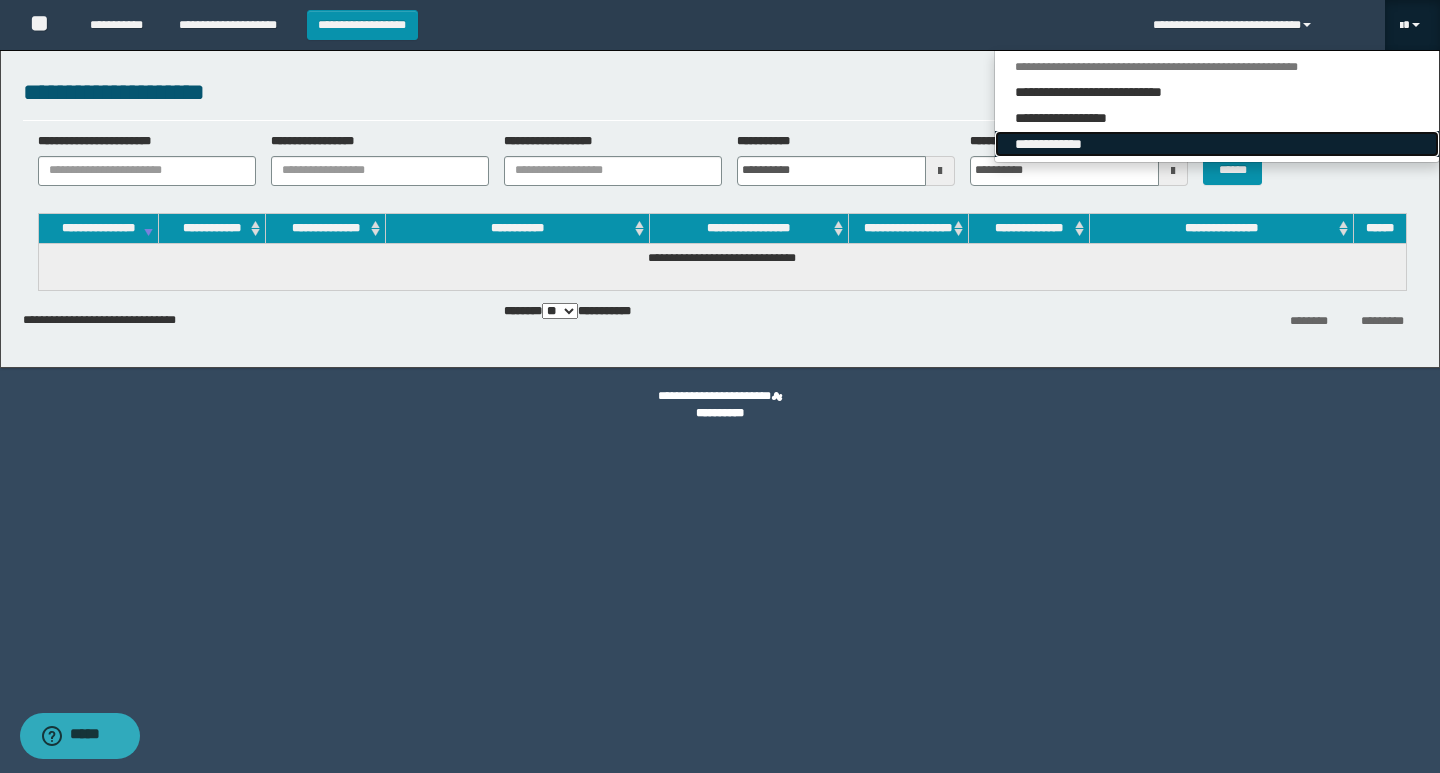 click on "**********" at bounding box center (1217, 144) 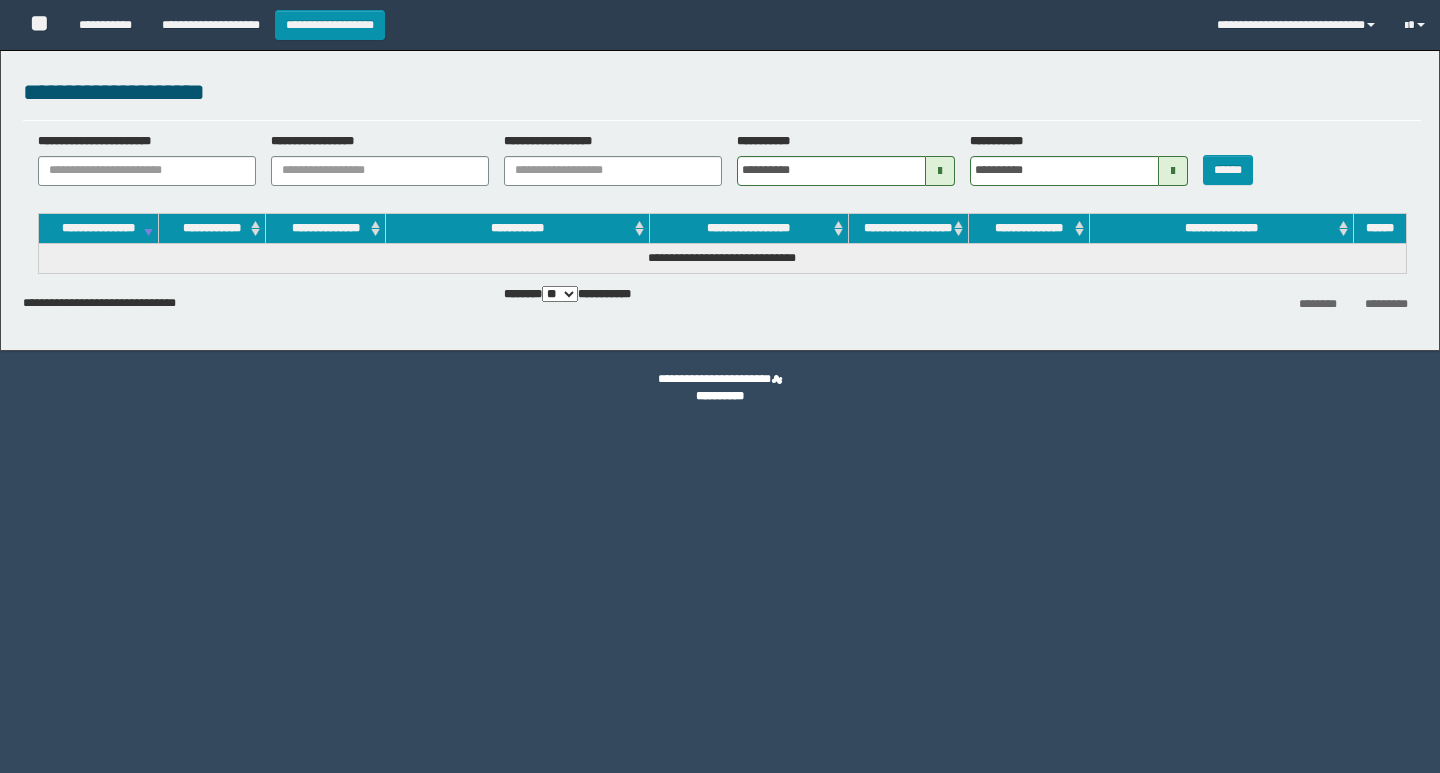 scroll, scrollTop: 0, scrollLeft: 0, axis: both 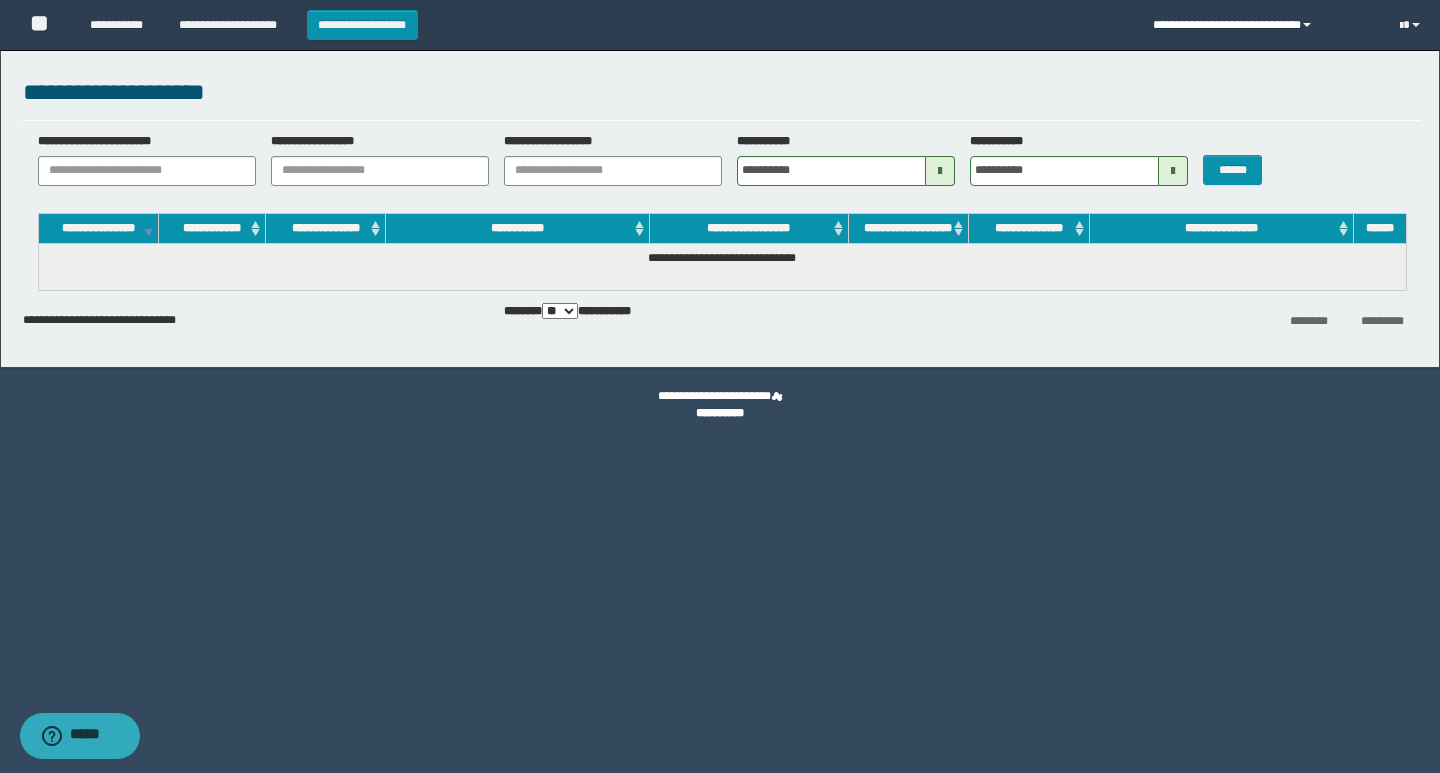 click on "**********" at bounding box center (1261, 25) 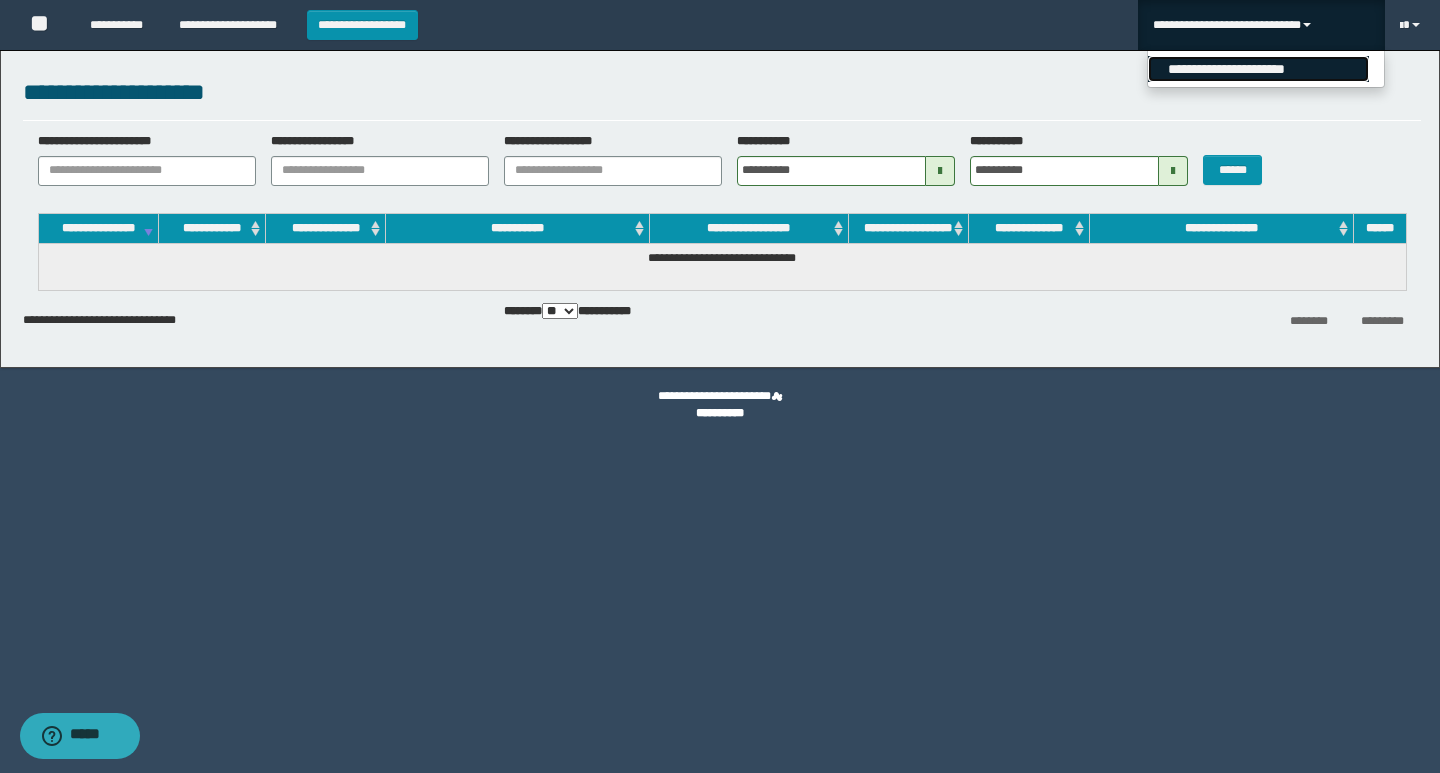 click on "**********" at bounding box center (1258, 69) 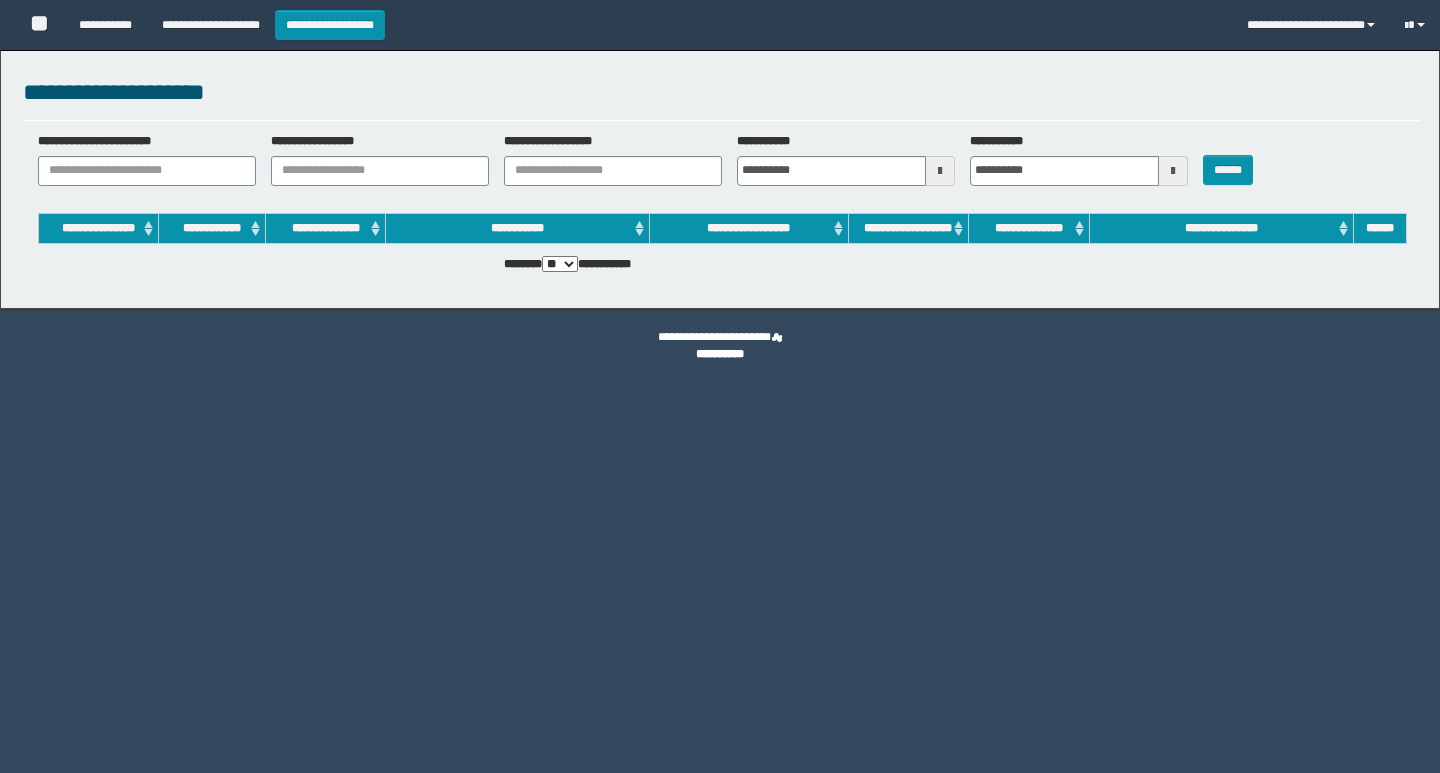 scroll, scrollTop: 0, scrollLeft: 0, axis: both 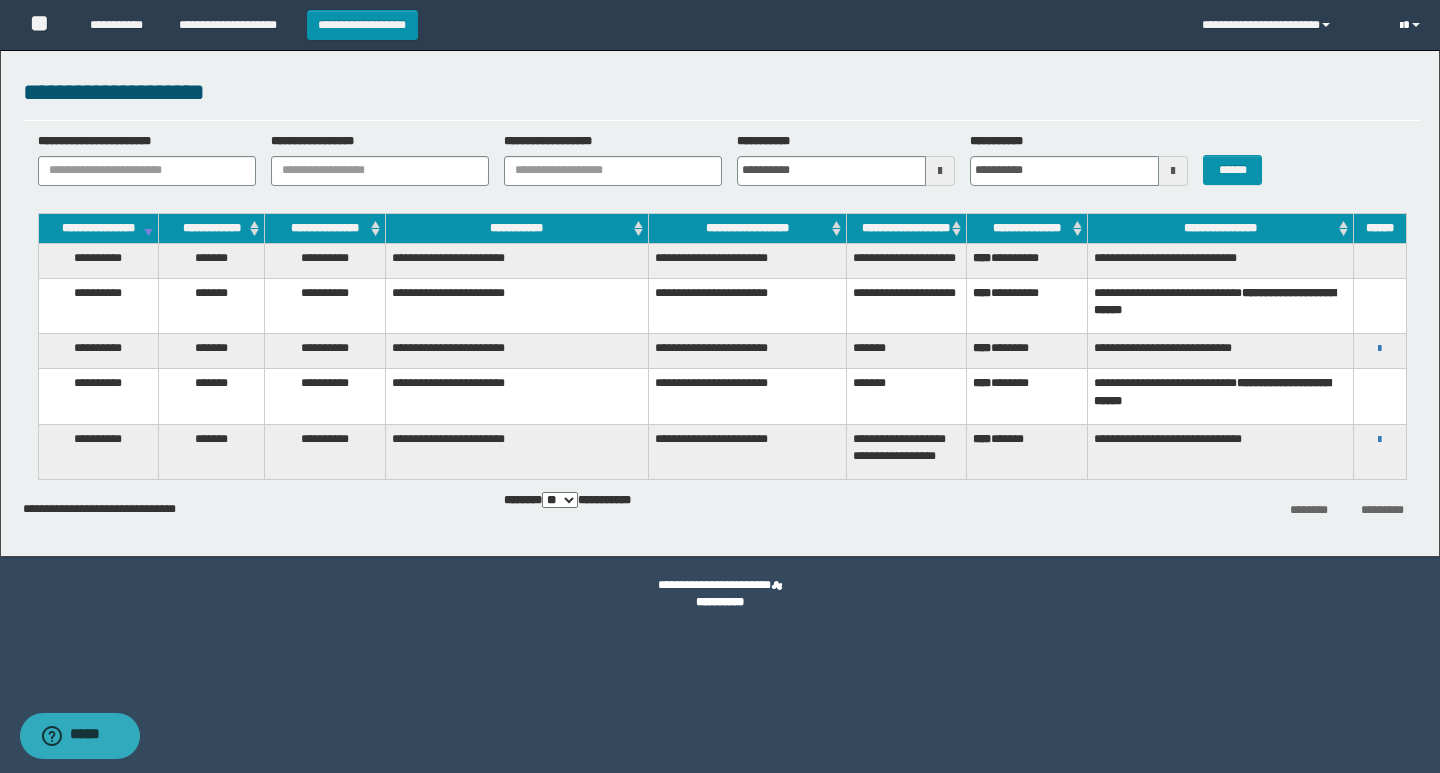 click at bounding box center [1416, 25] 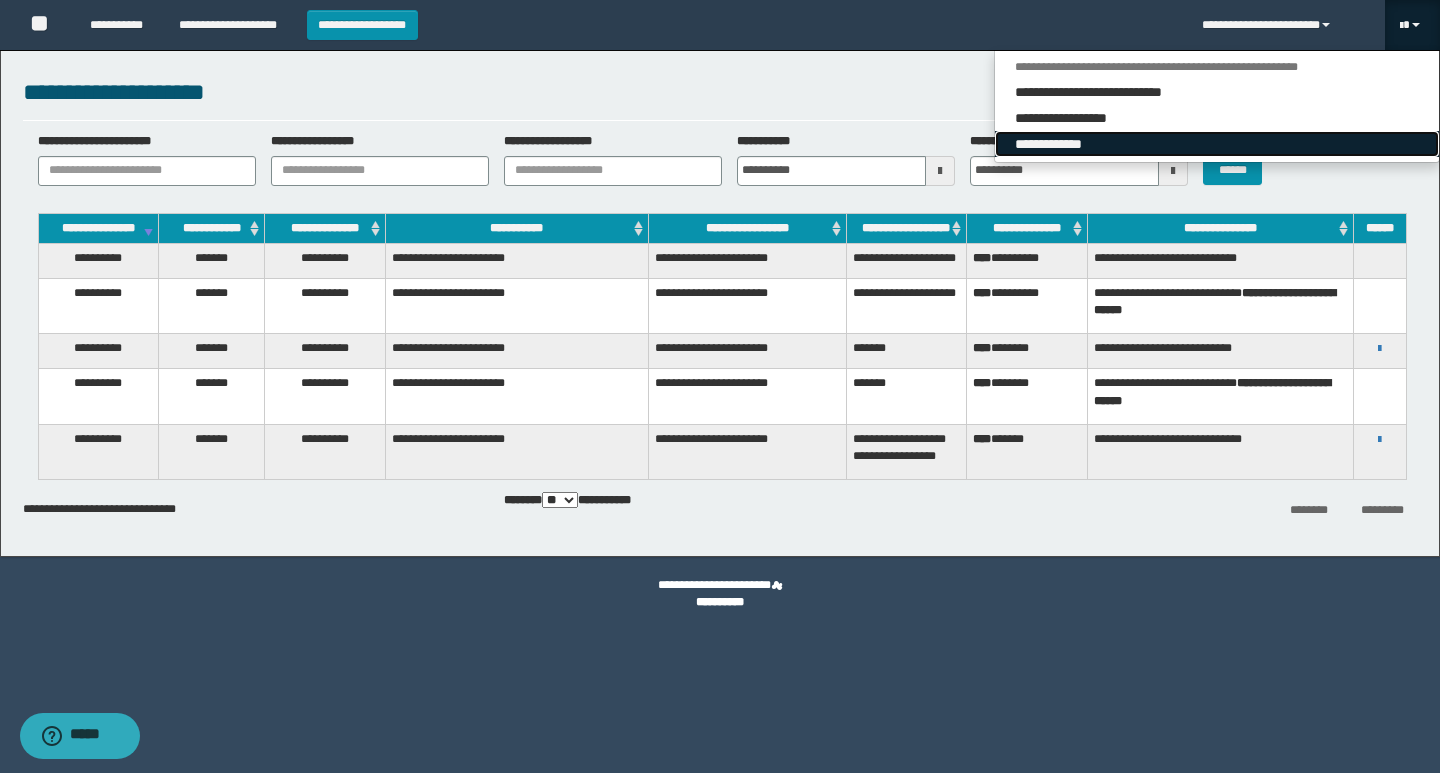 click on "**********" at bounding box center (1217, 144) 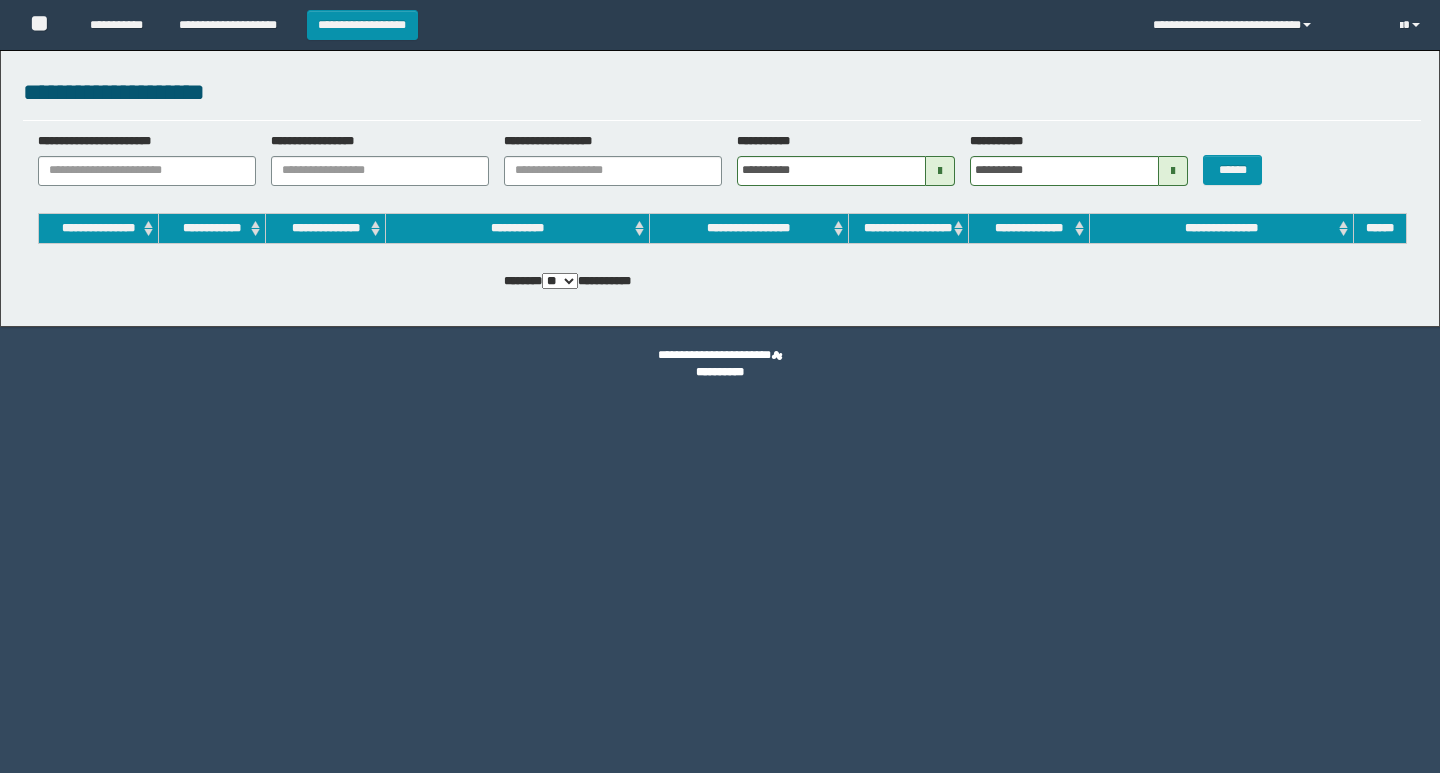 scroll, scrollTop: 0, scrollLeft: 0, axis: both 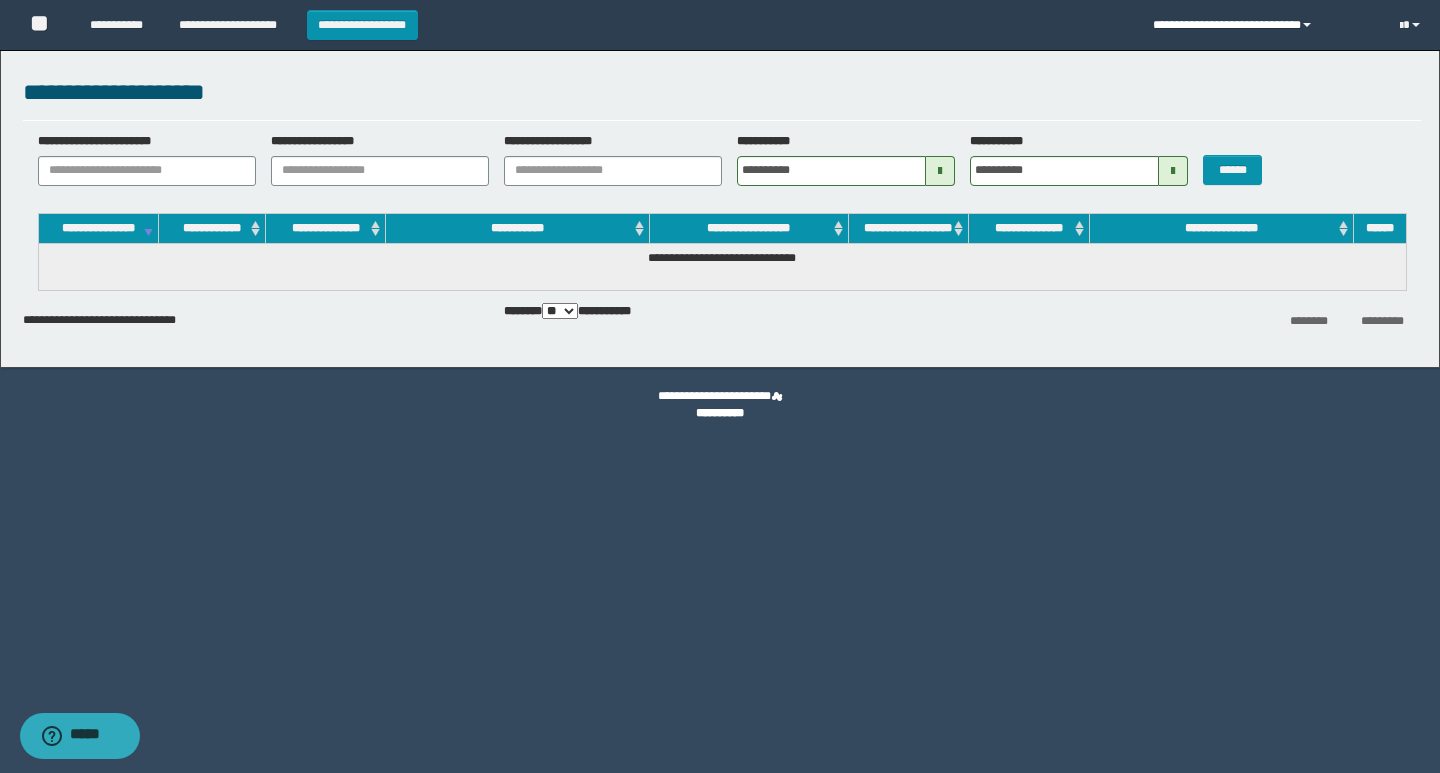 click on "**********" at bounding box center (1261, 25) 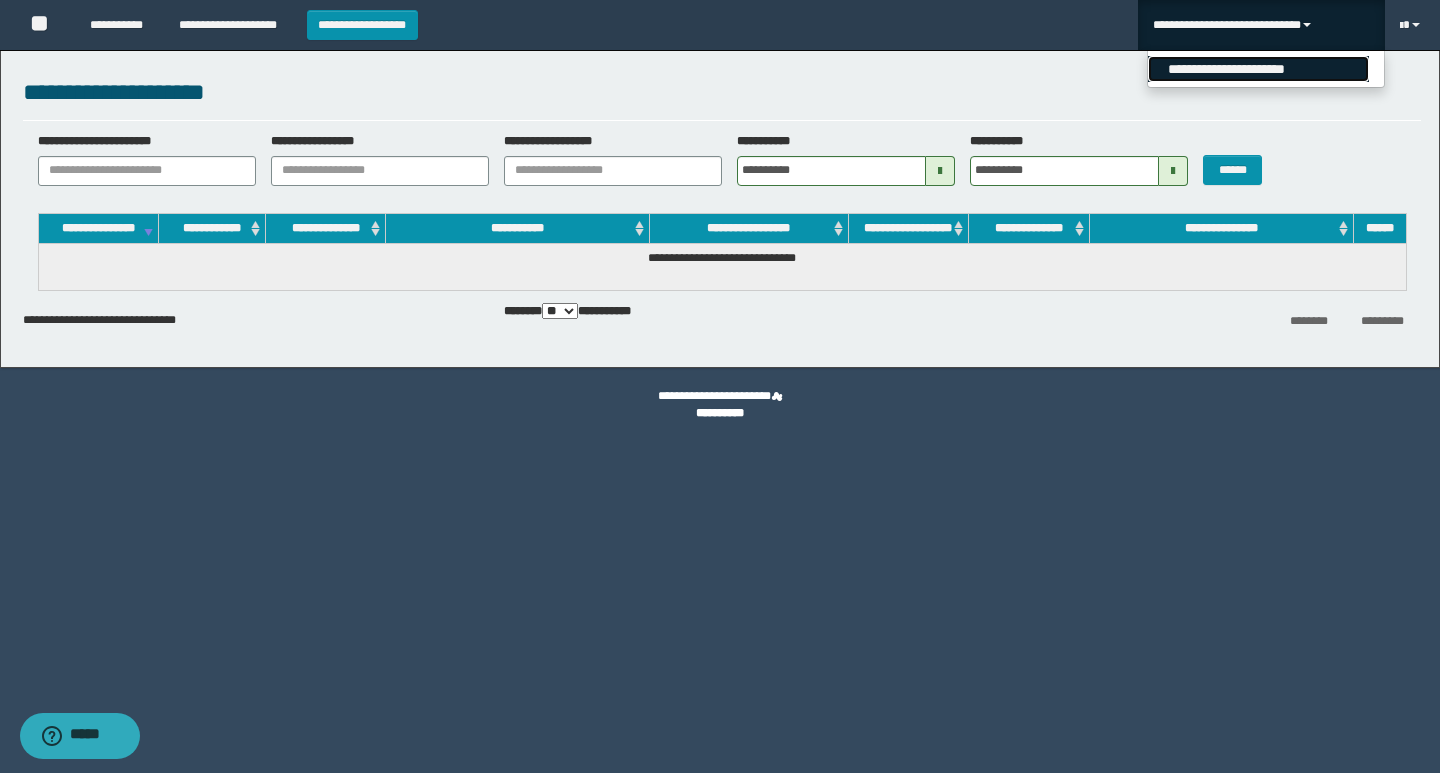 click on "**********" at bounding box center (1258, 69) 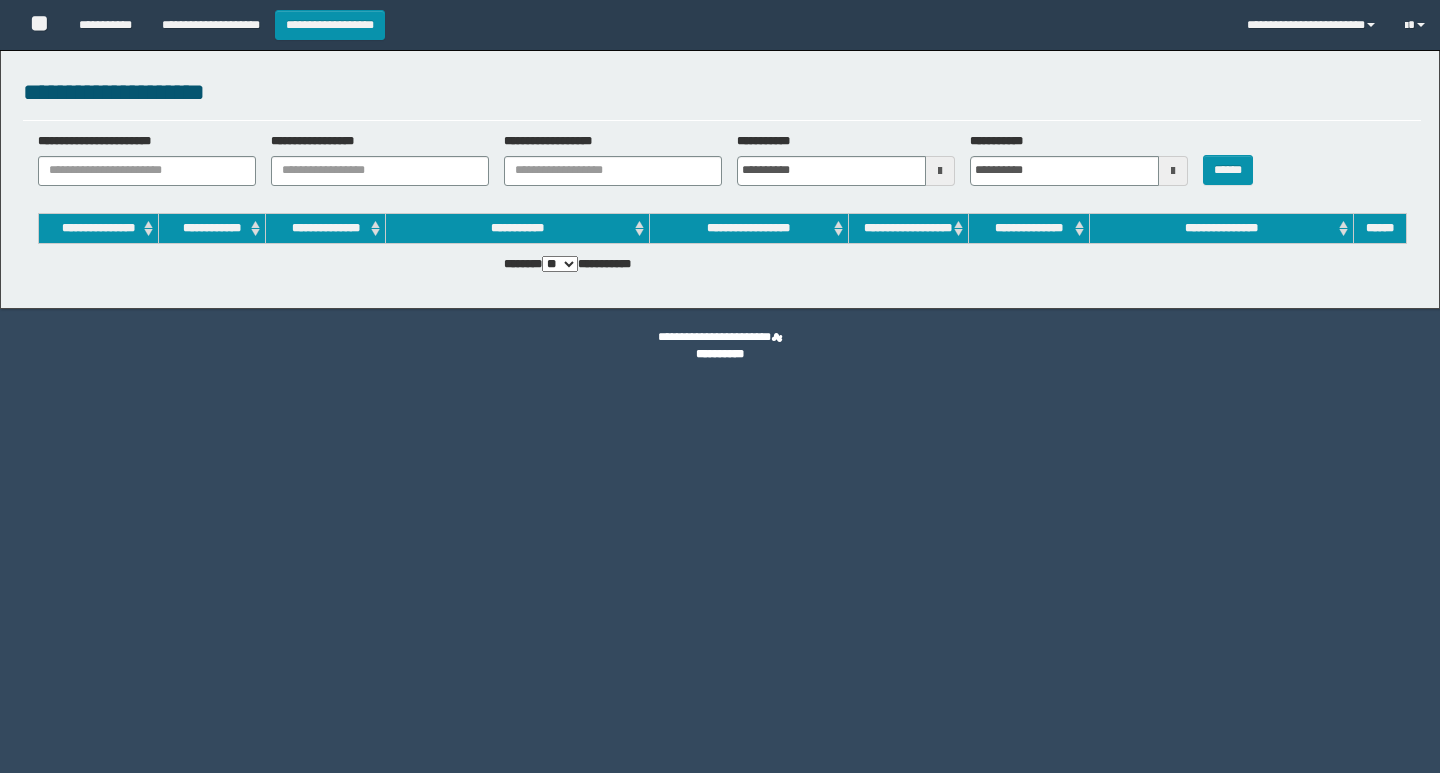 scroll, scrollTop: 0, scrollLeft: 0, axis: both 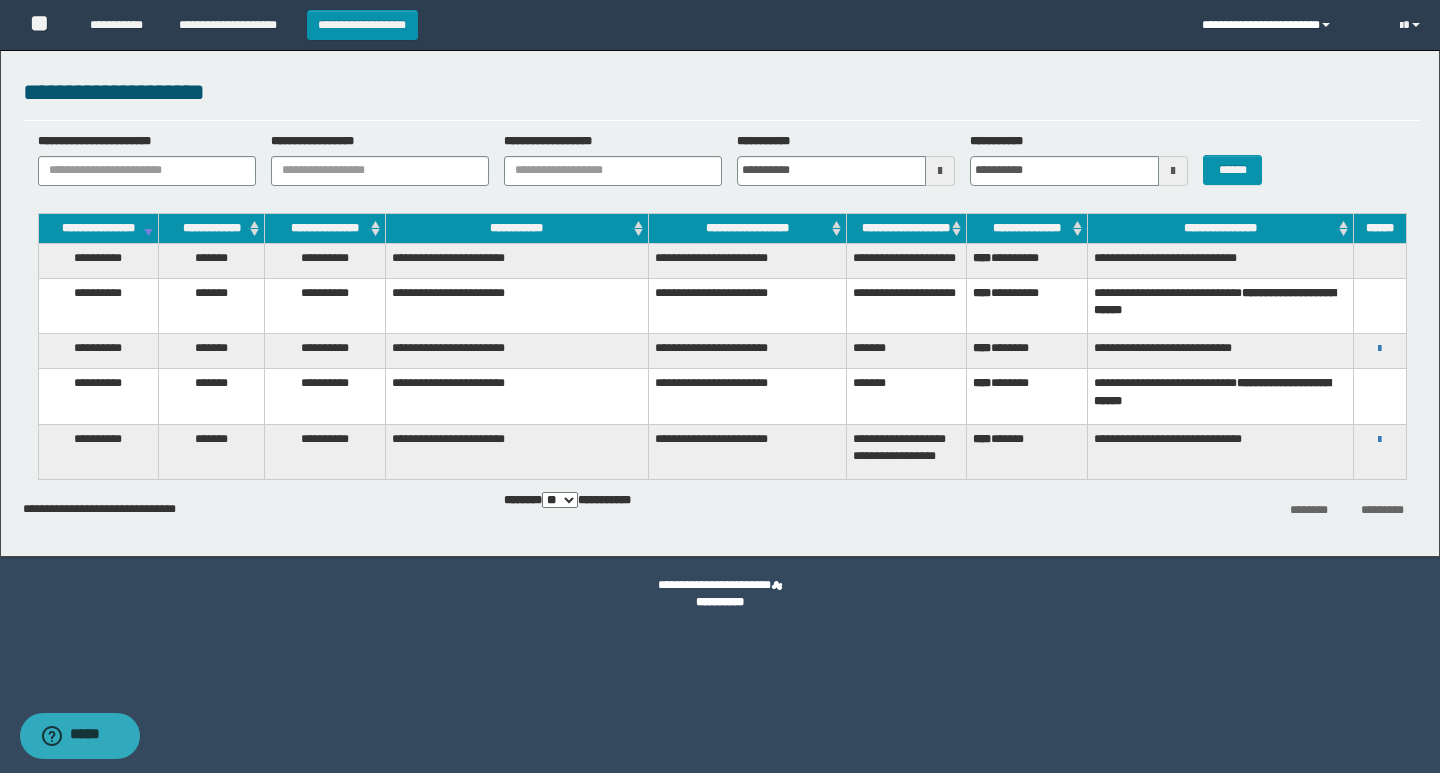 click on "**********" at bounding box center (1286, 25) 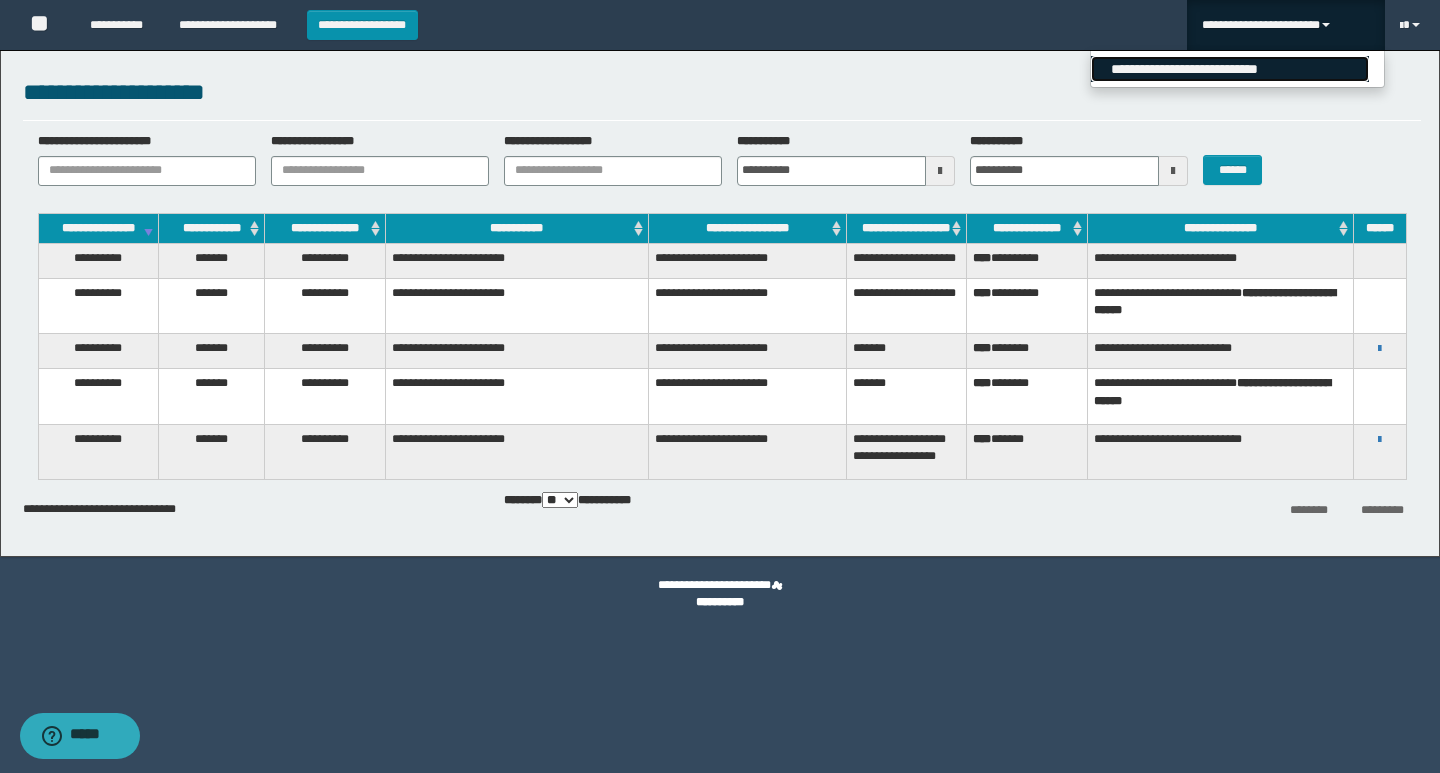 click on "**********" at bounding box center [1230, 69] 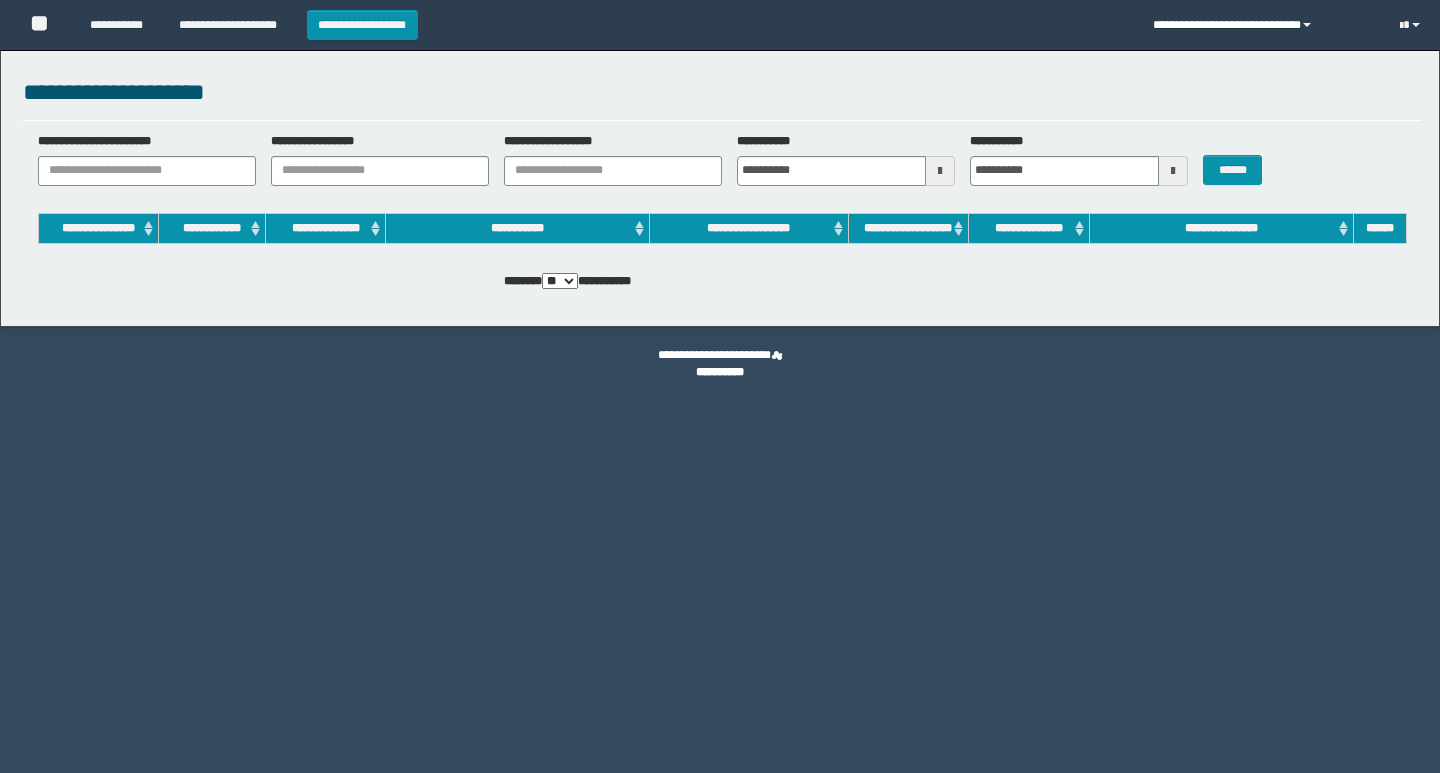 scroll, scrollTop: 0, scrollLeft: 0, axis: both 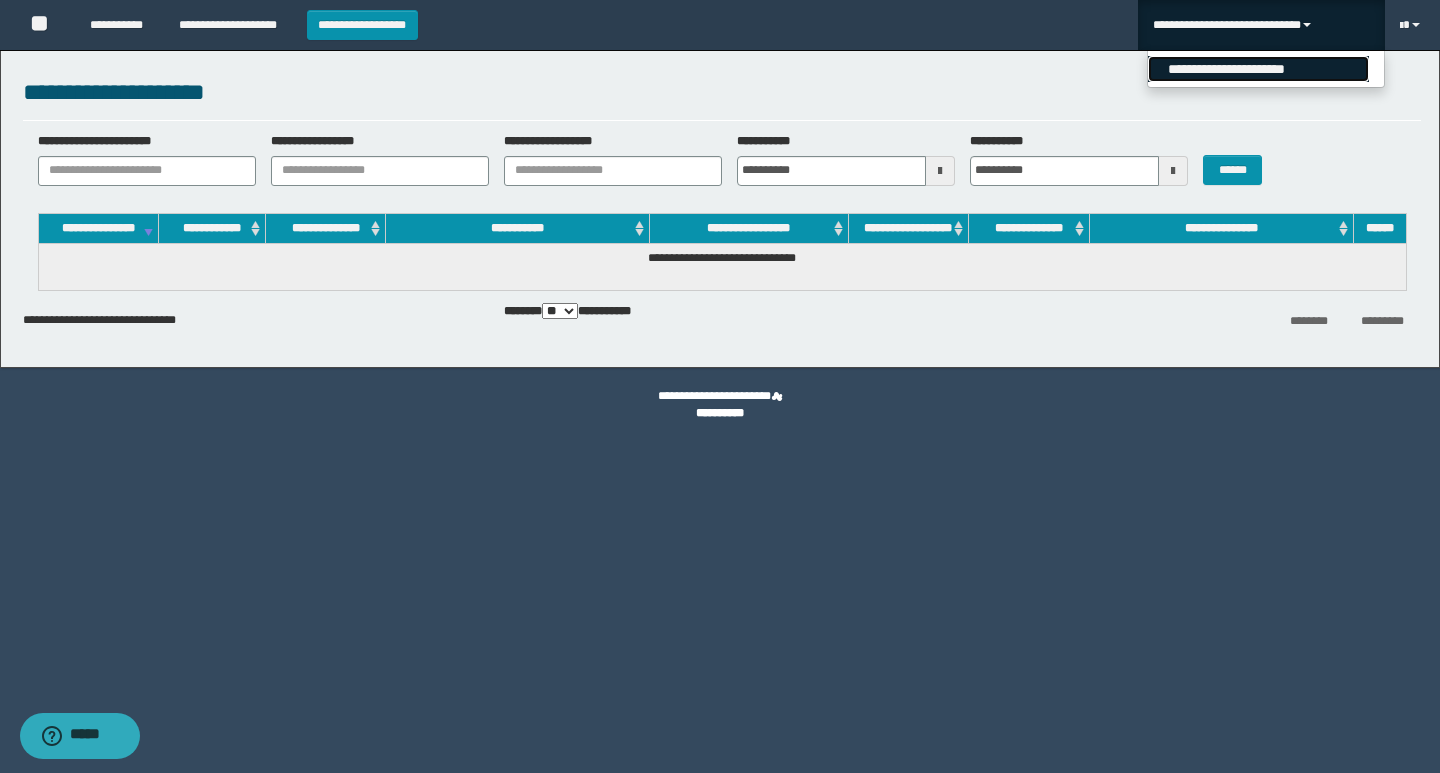 click on "**********" at bounding box center [1258, 69] 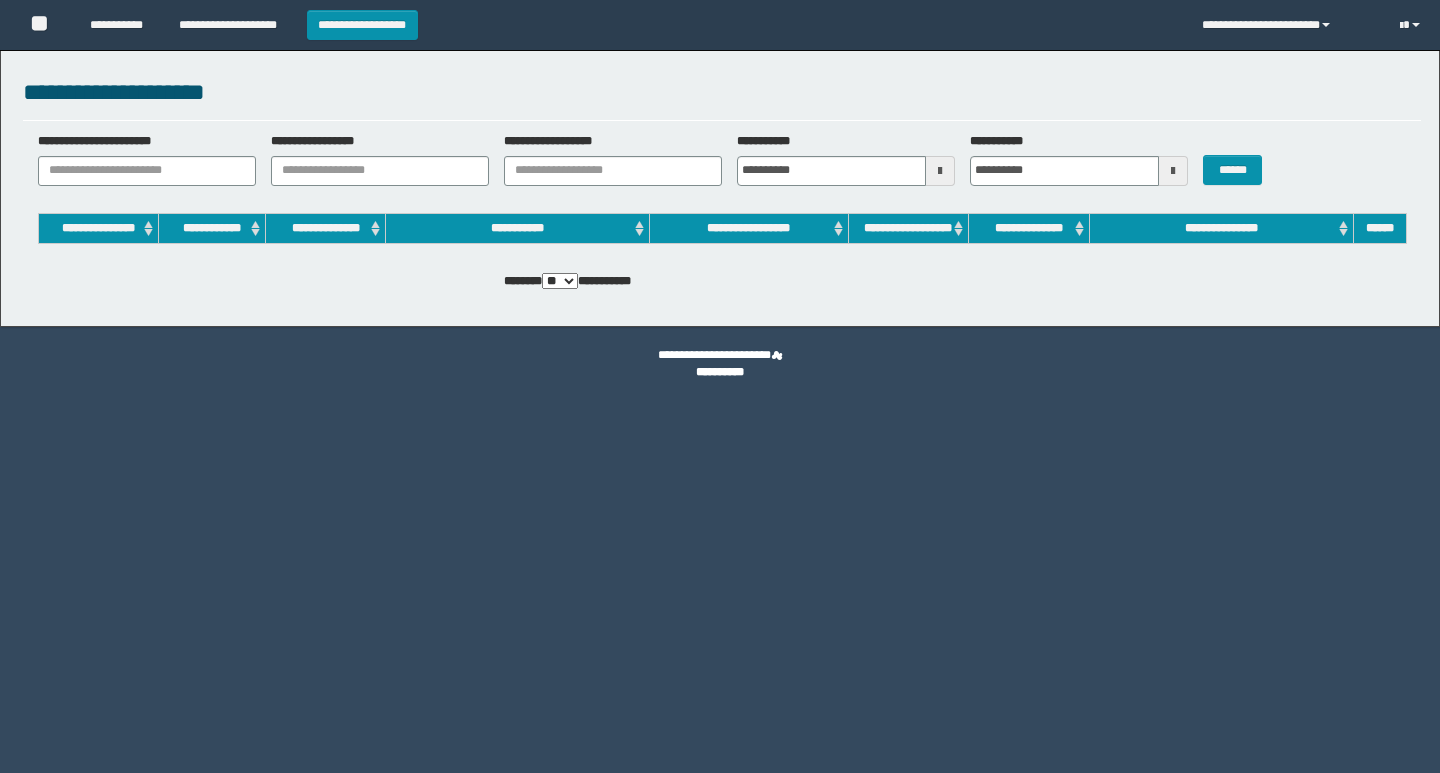 scroll, scrollTop: 0, scrollLeft: 0, axis: both 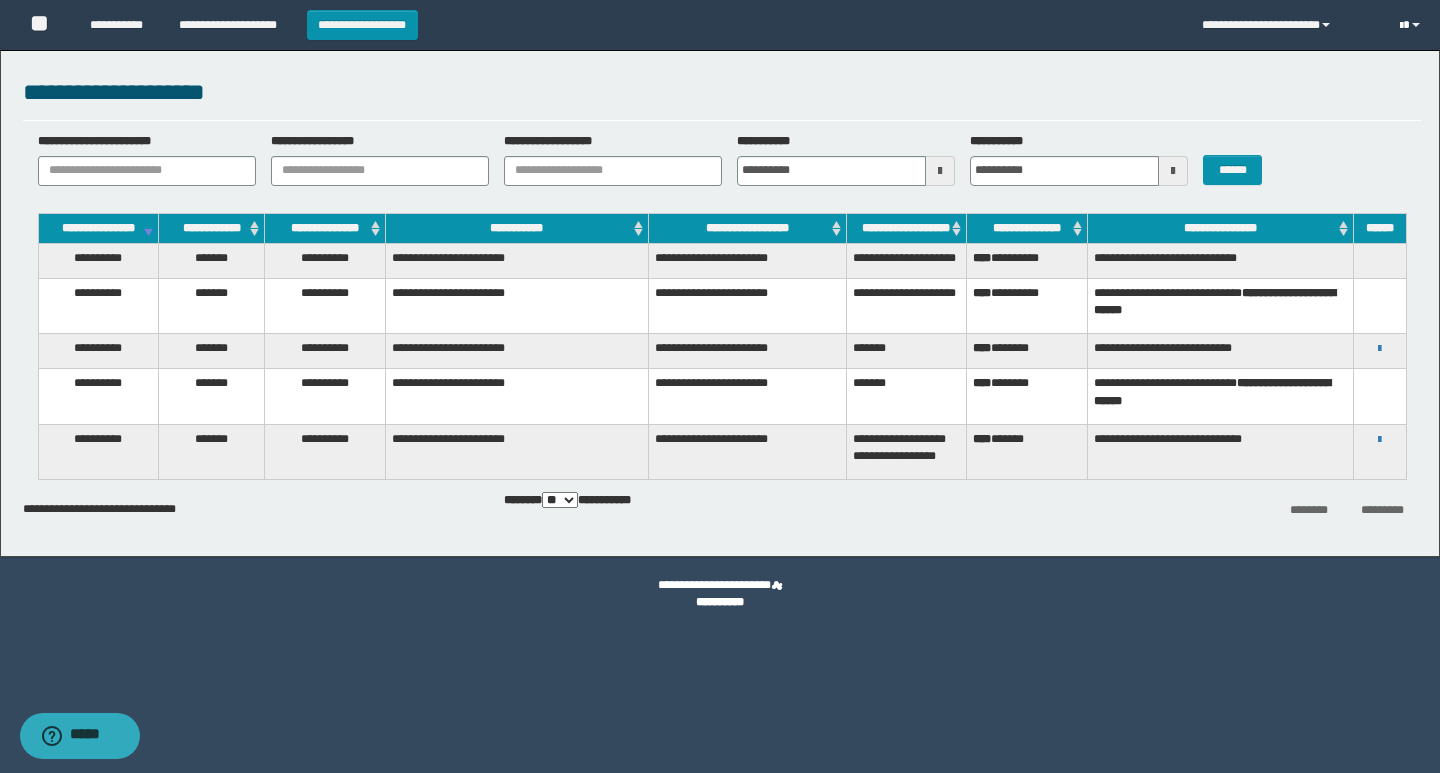 drag, startPoint x: 1408, startPoint y: 24, endPoint x: 1326, endPoint y: 122, distance: 127.78106 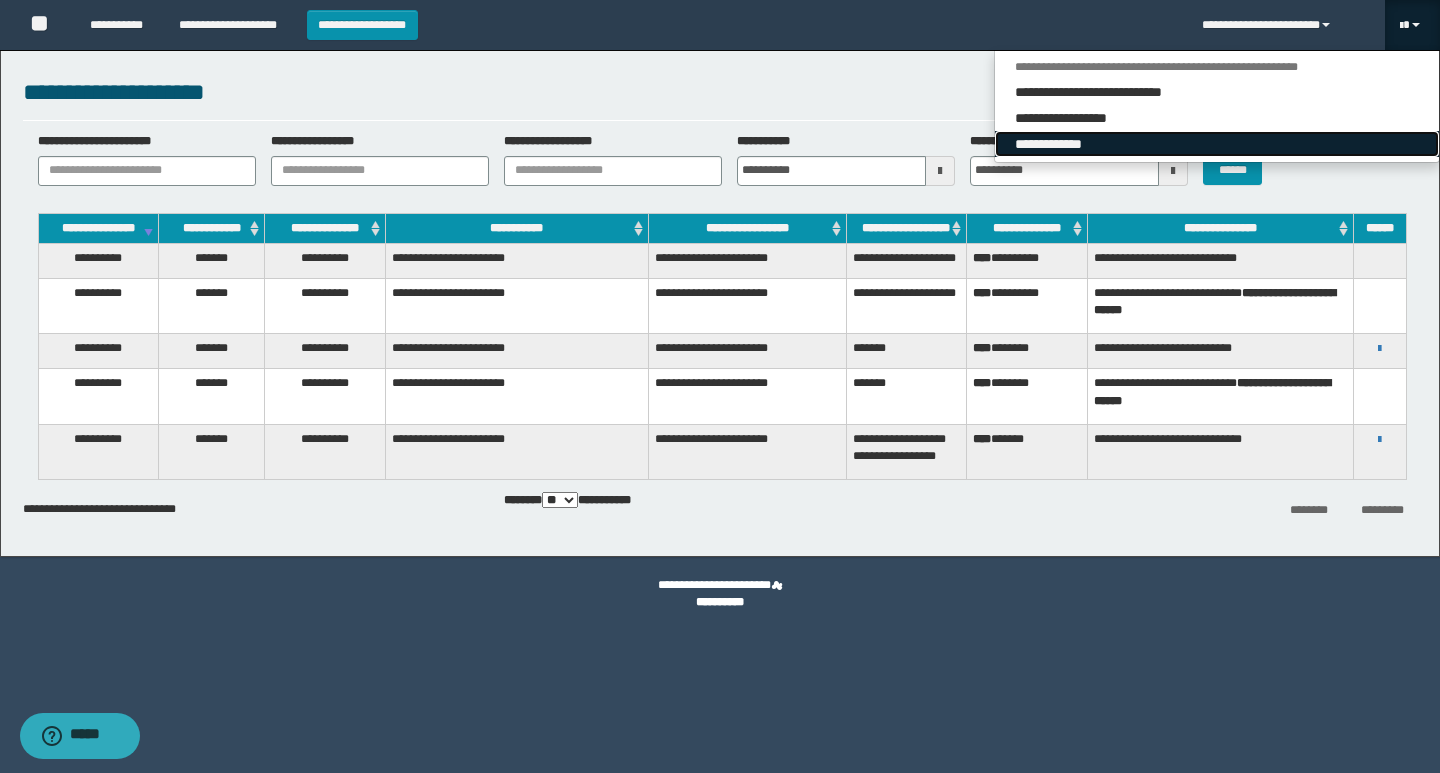 click on "**********" at bounding box center (1217, 144) 